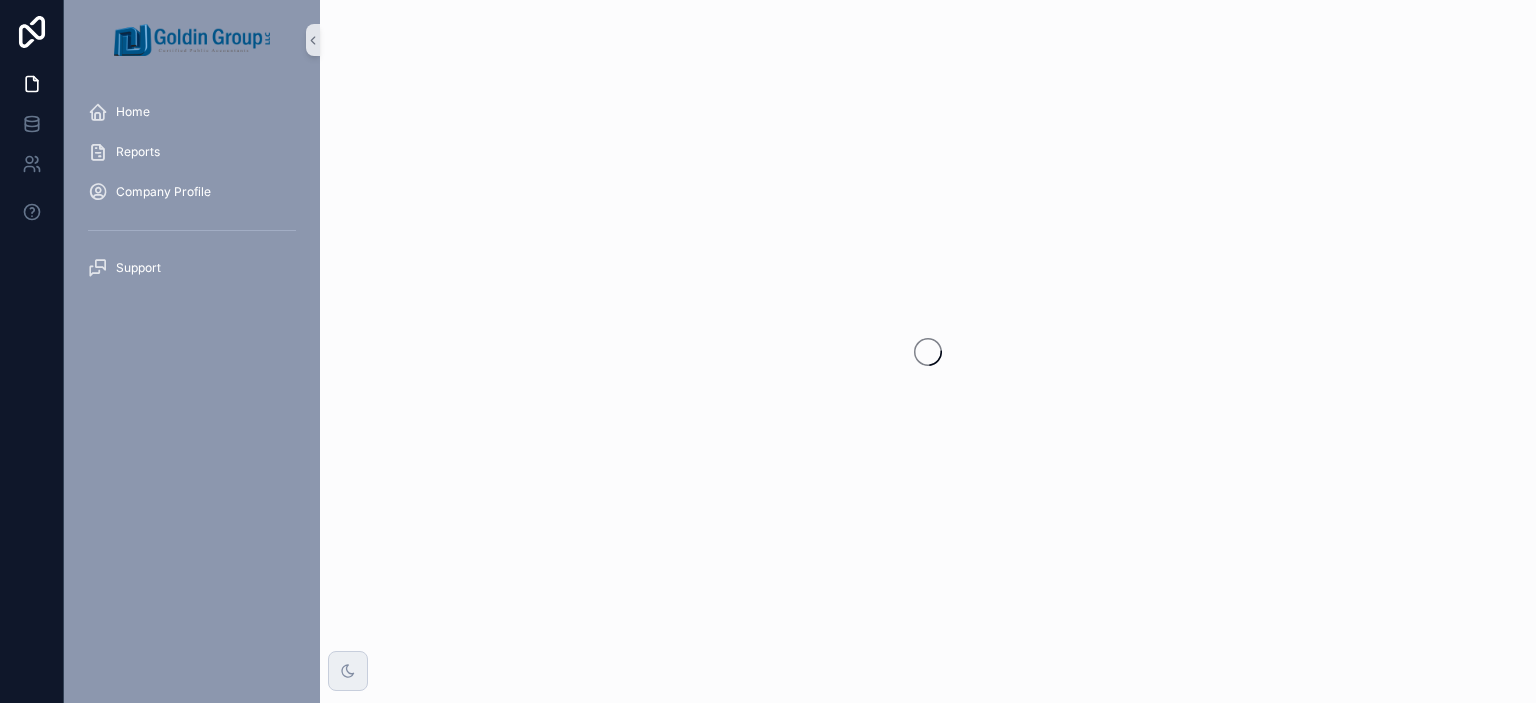 scroll, scrollTop: 0, scrollLeft: 0, axis: both 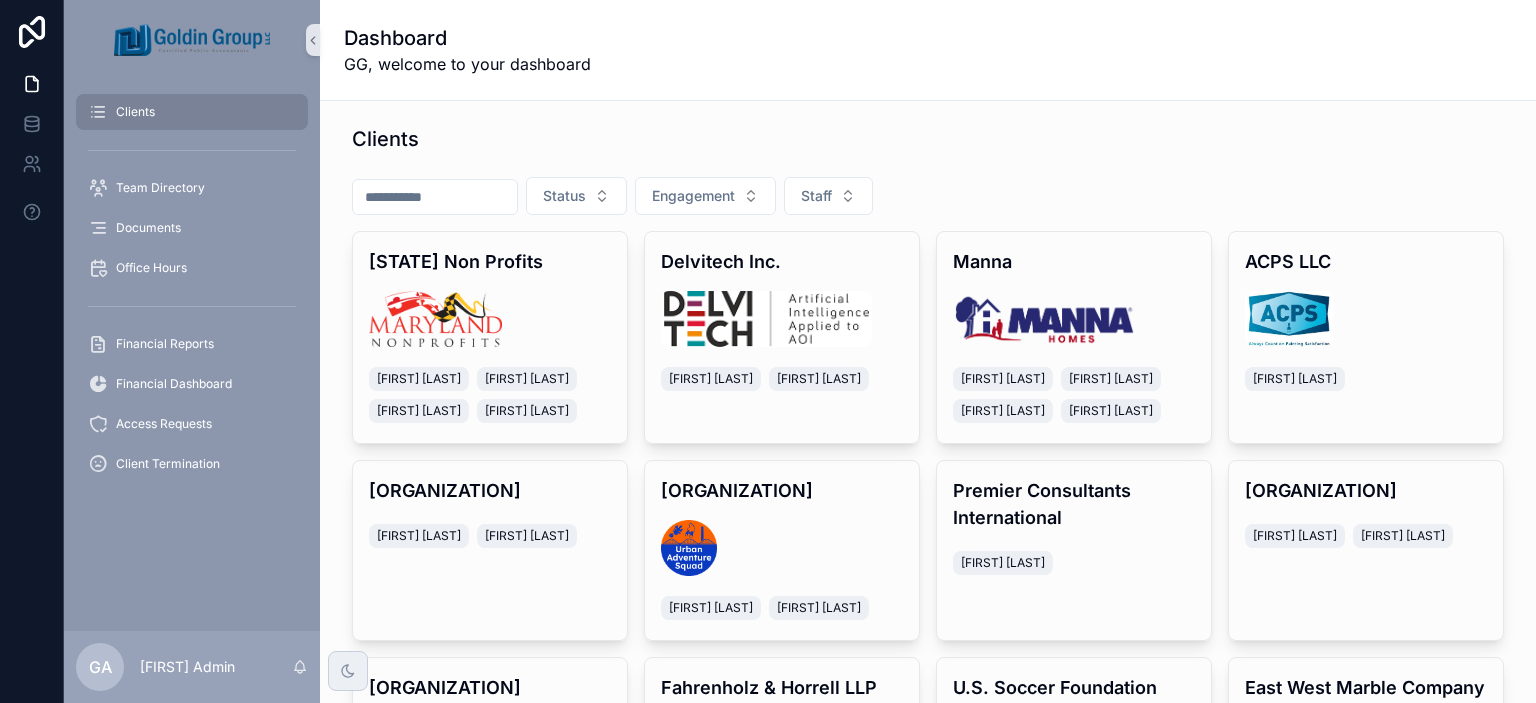click at bounding box center [435, 197] 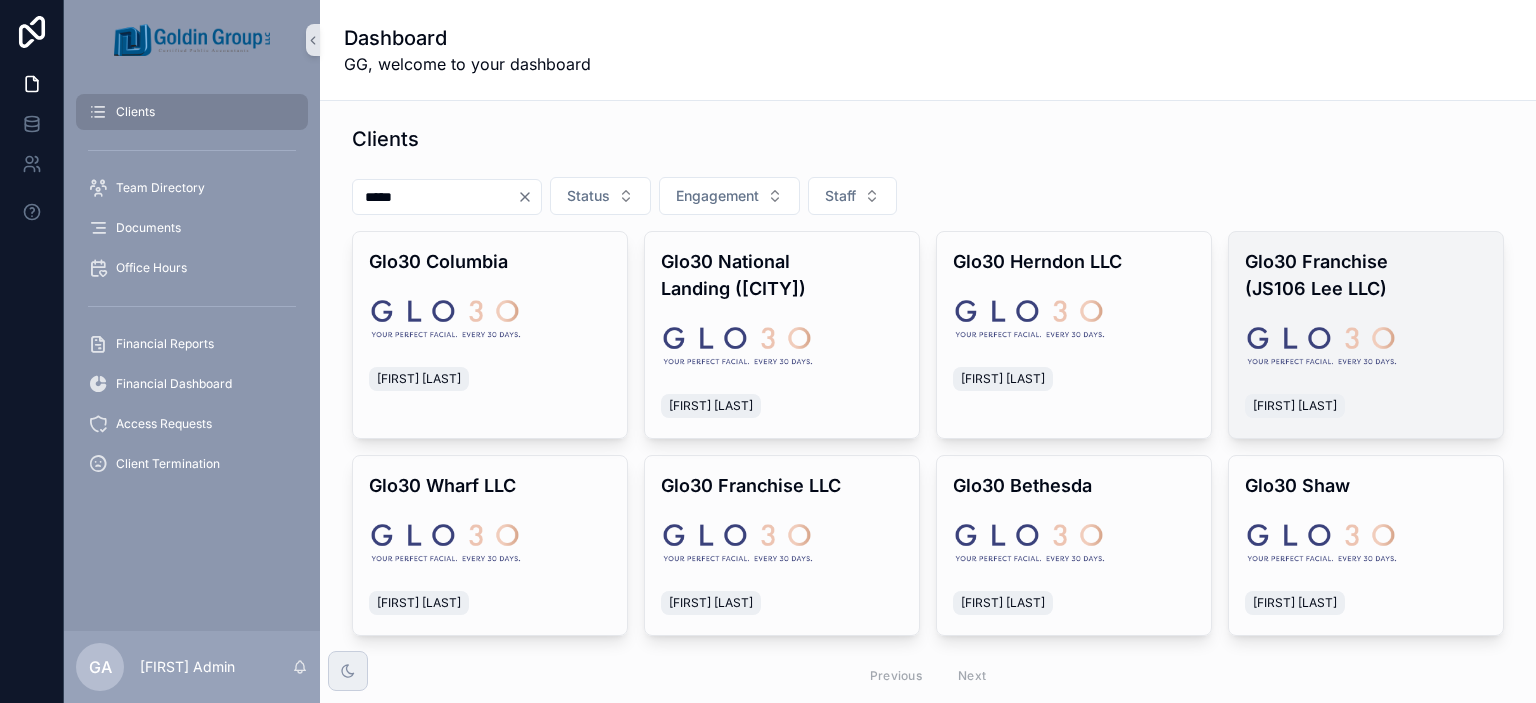 type on "*****" 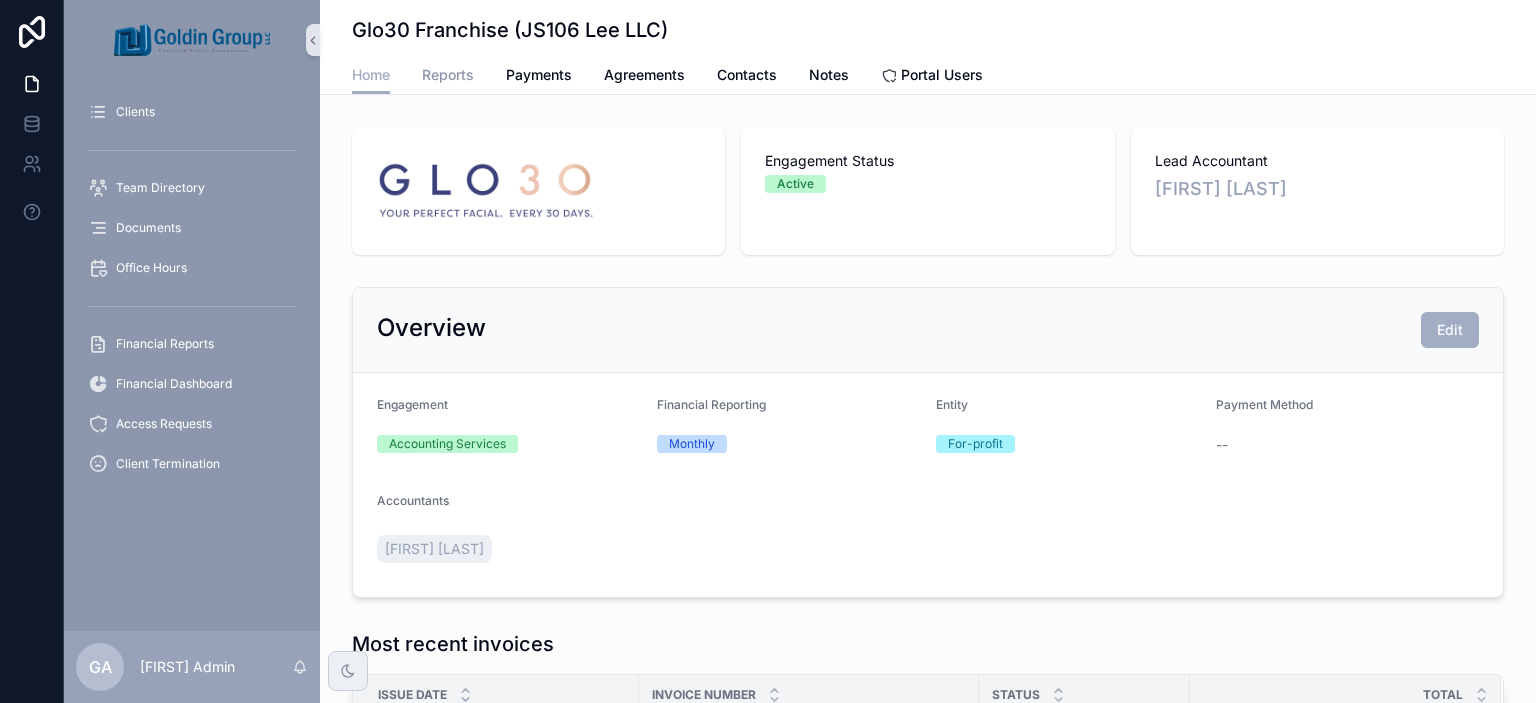 click on "Reports" at bounding box center (448, 75) 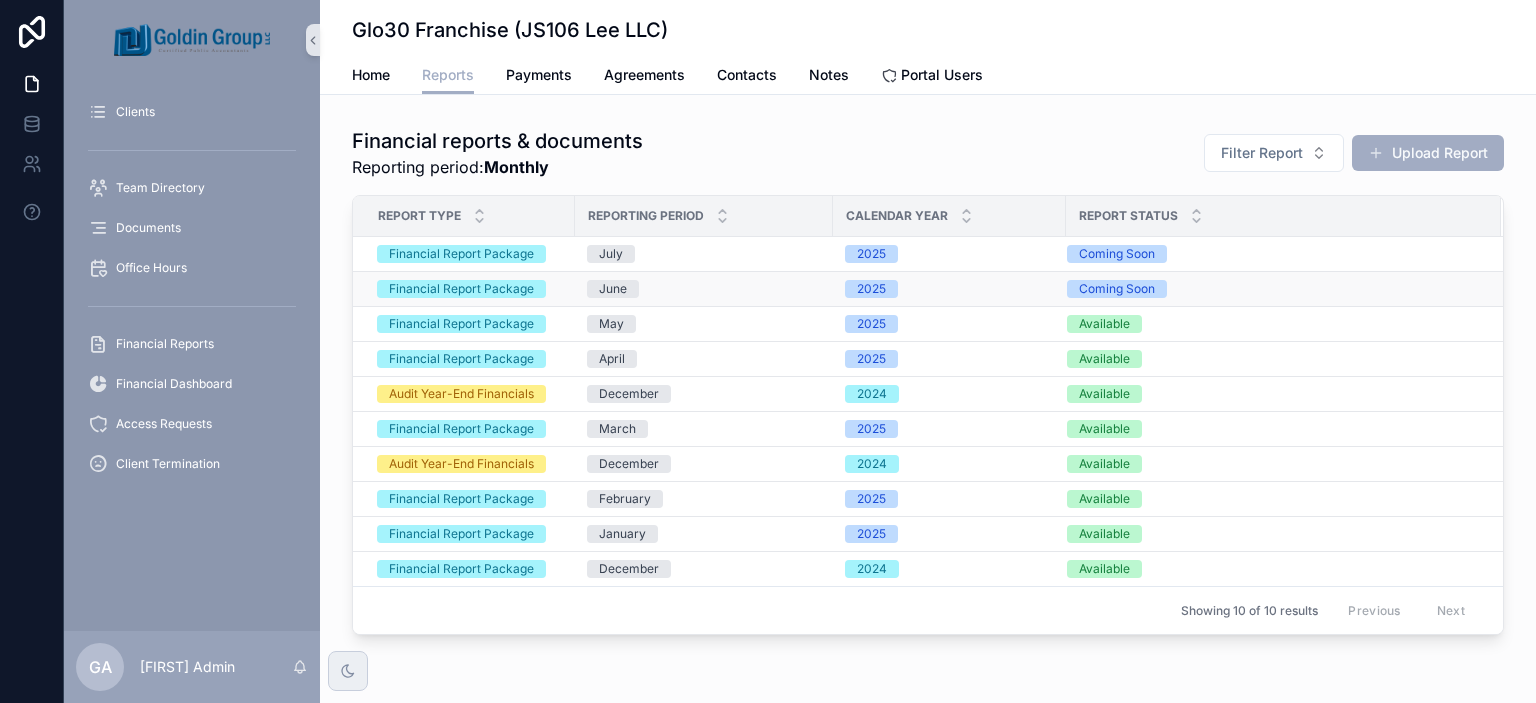 click on "June" at bounding box center [704, 289] 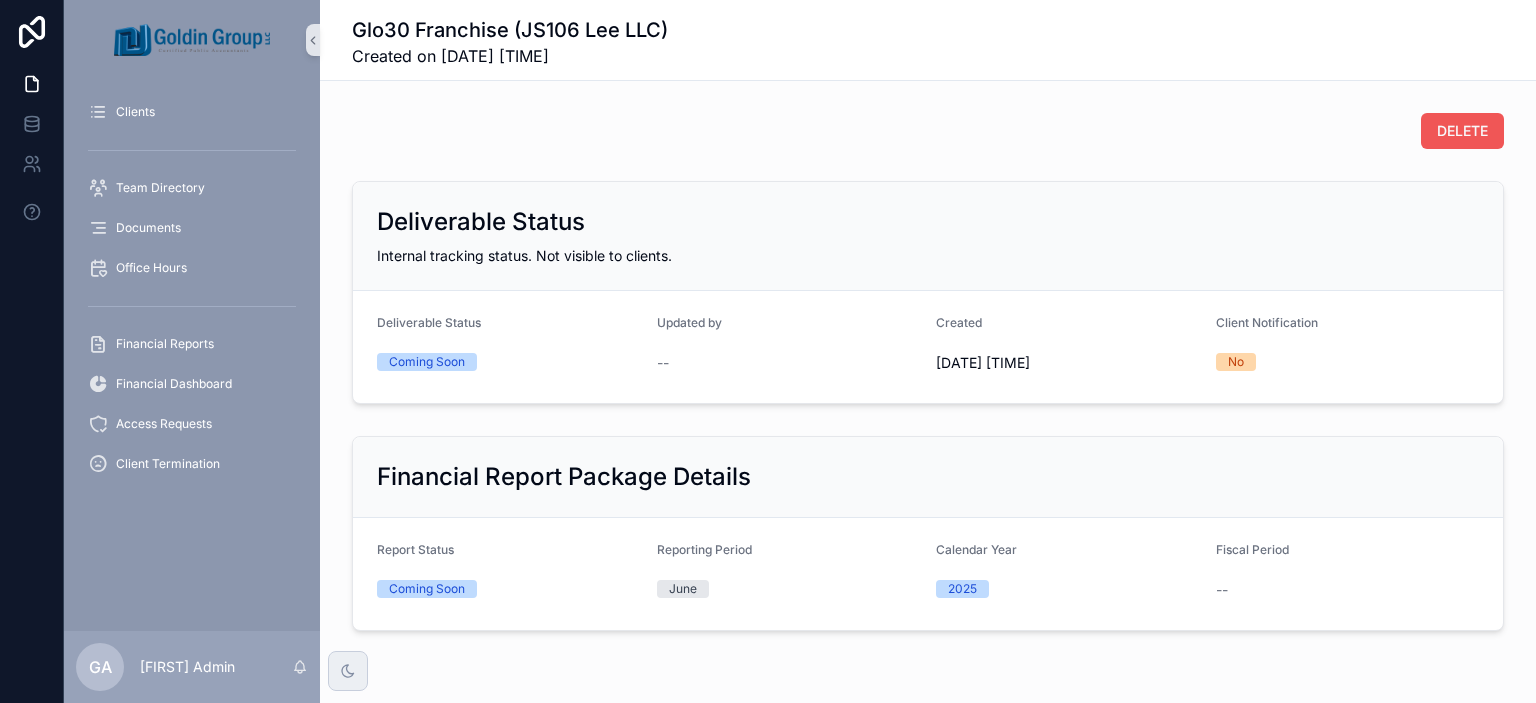 click on "DELETE" at bounding box center [1462, 131] 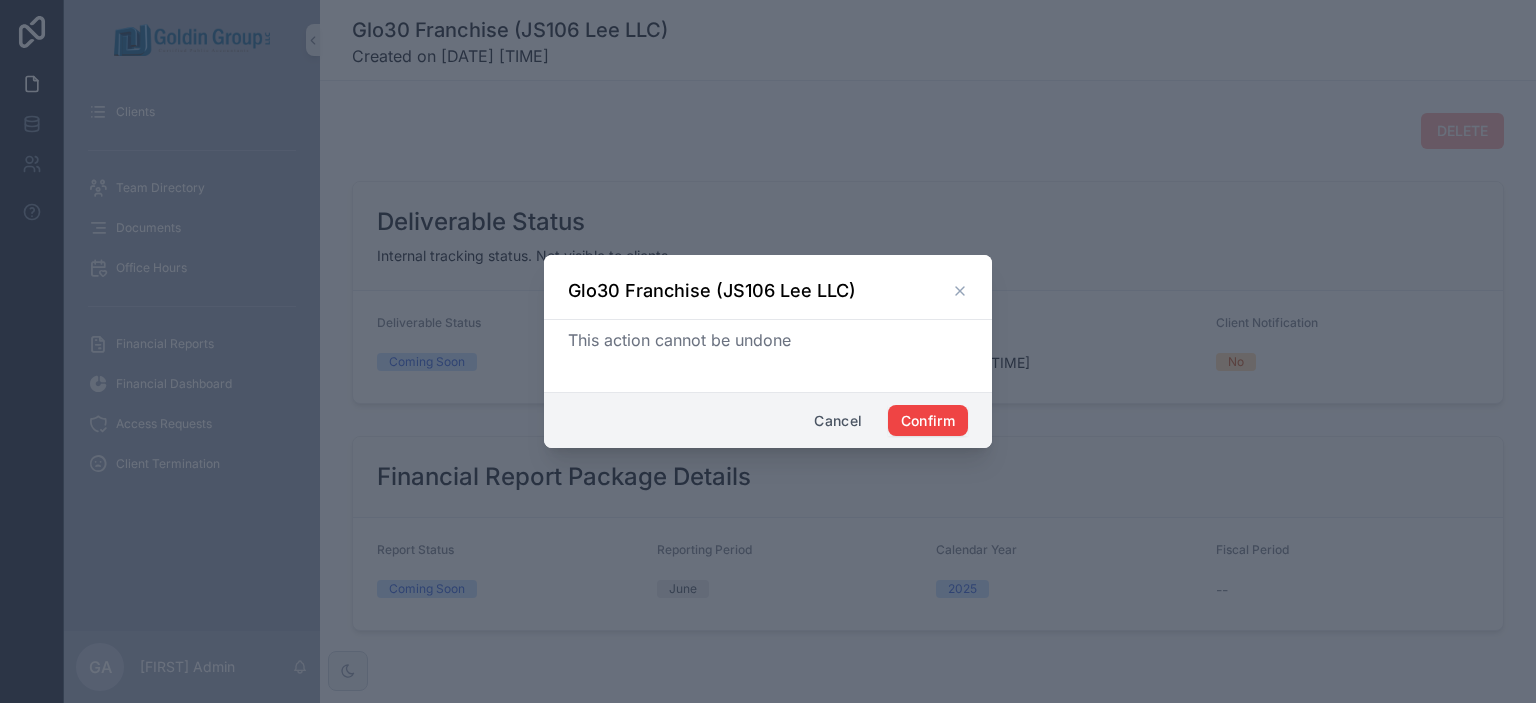 click on "Cancel Confirm" at bounding box center [768, 420] 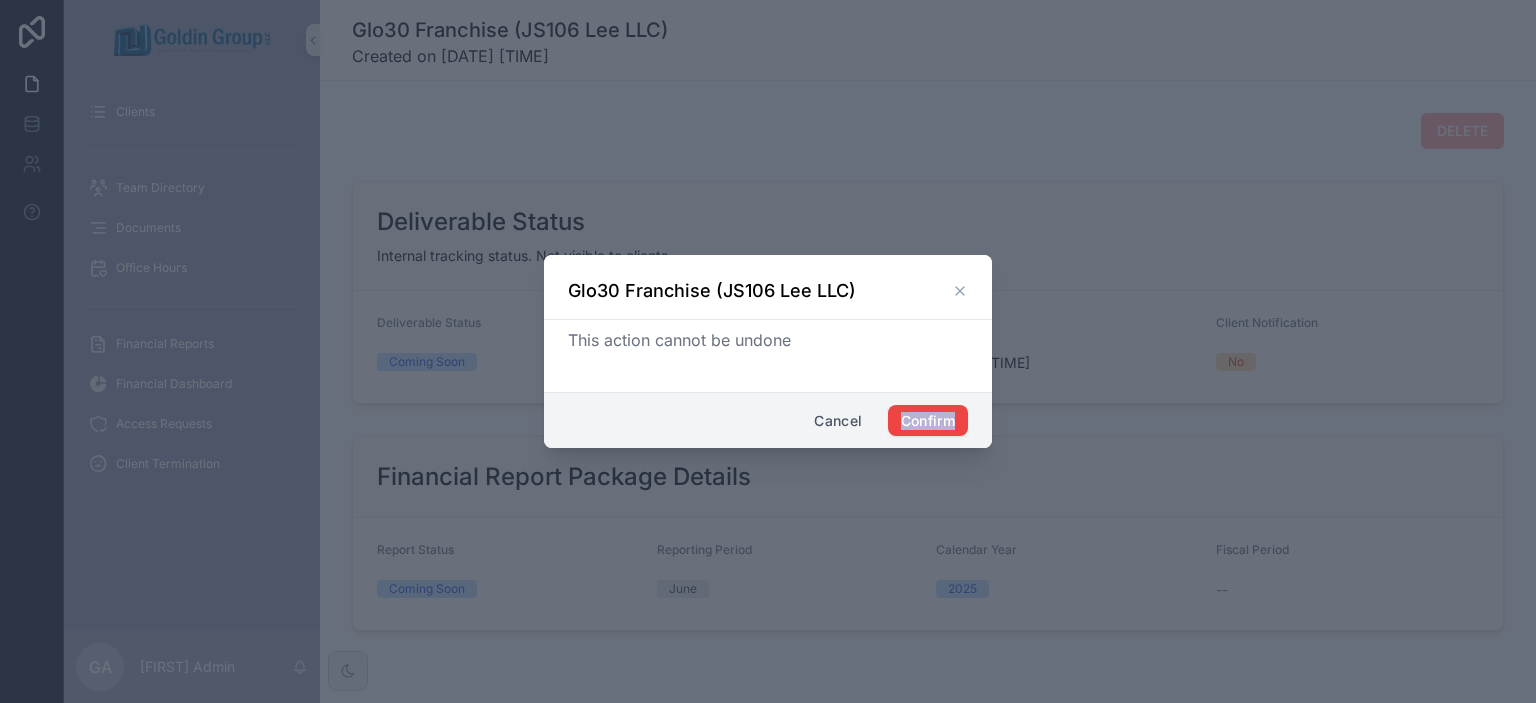click on "Cancel Confirm" at bounding box center [768, 420] 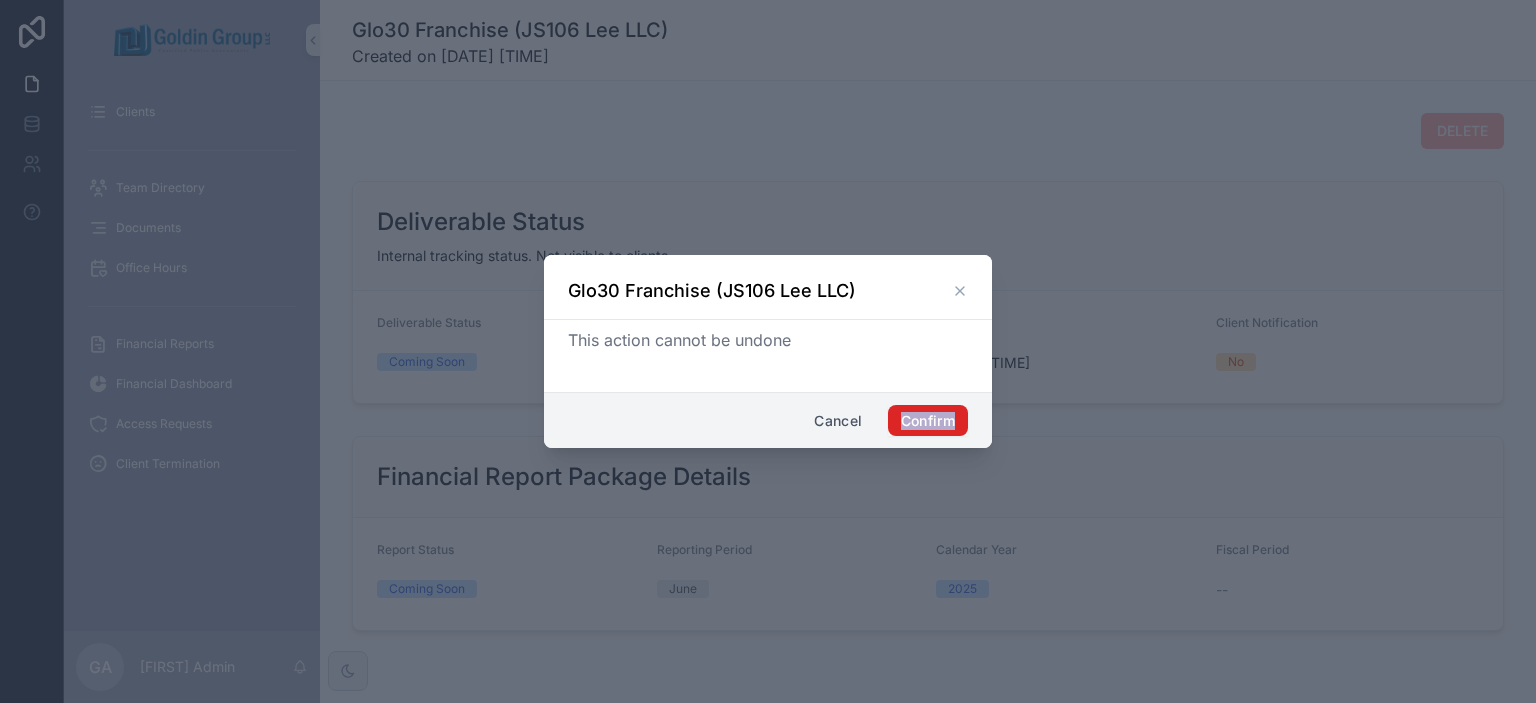 click on "Confirm" at bounding box center [928, 421] 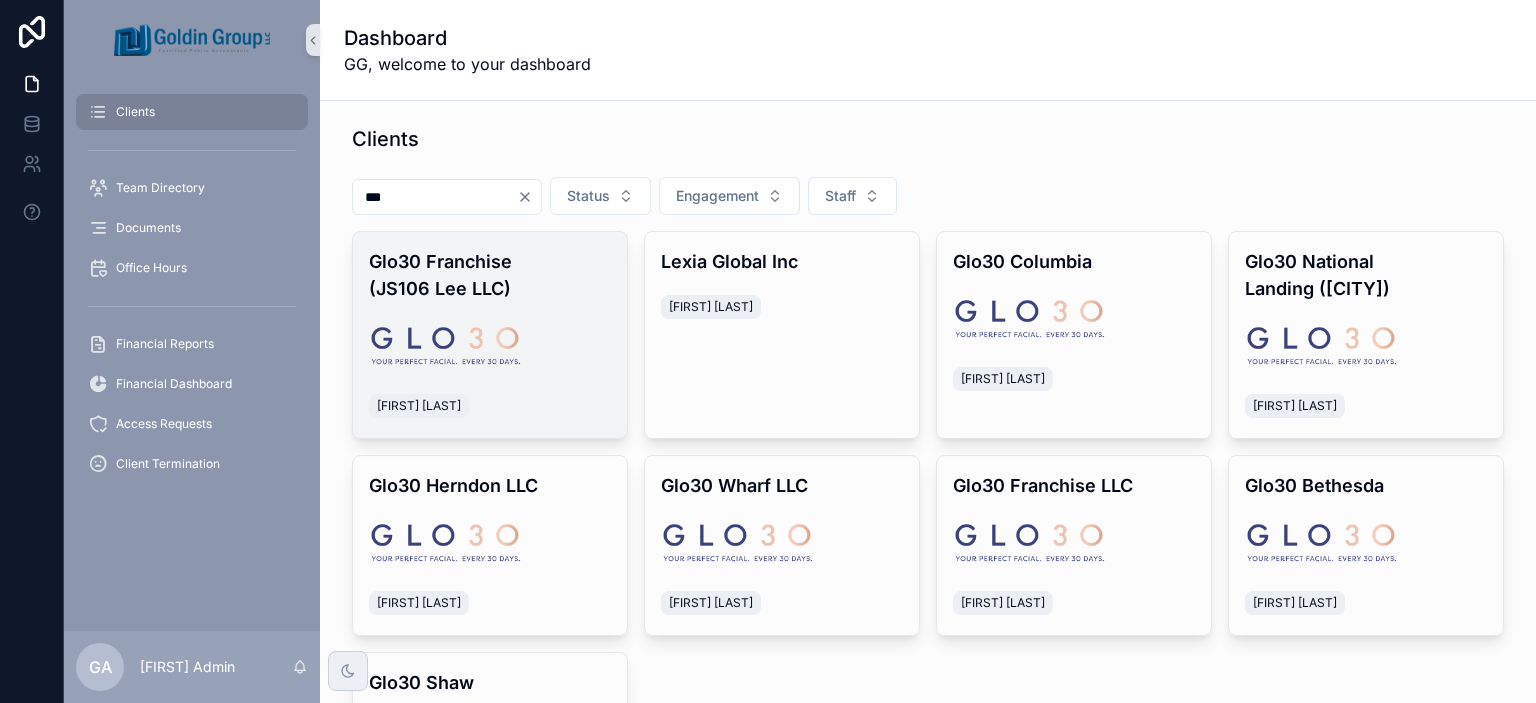 type on "***" 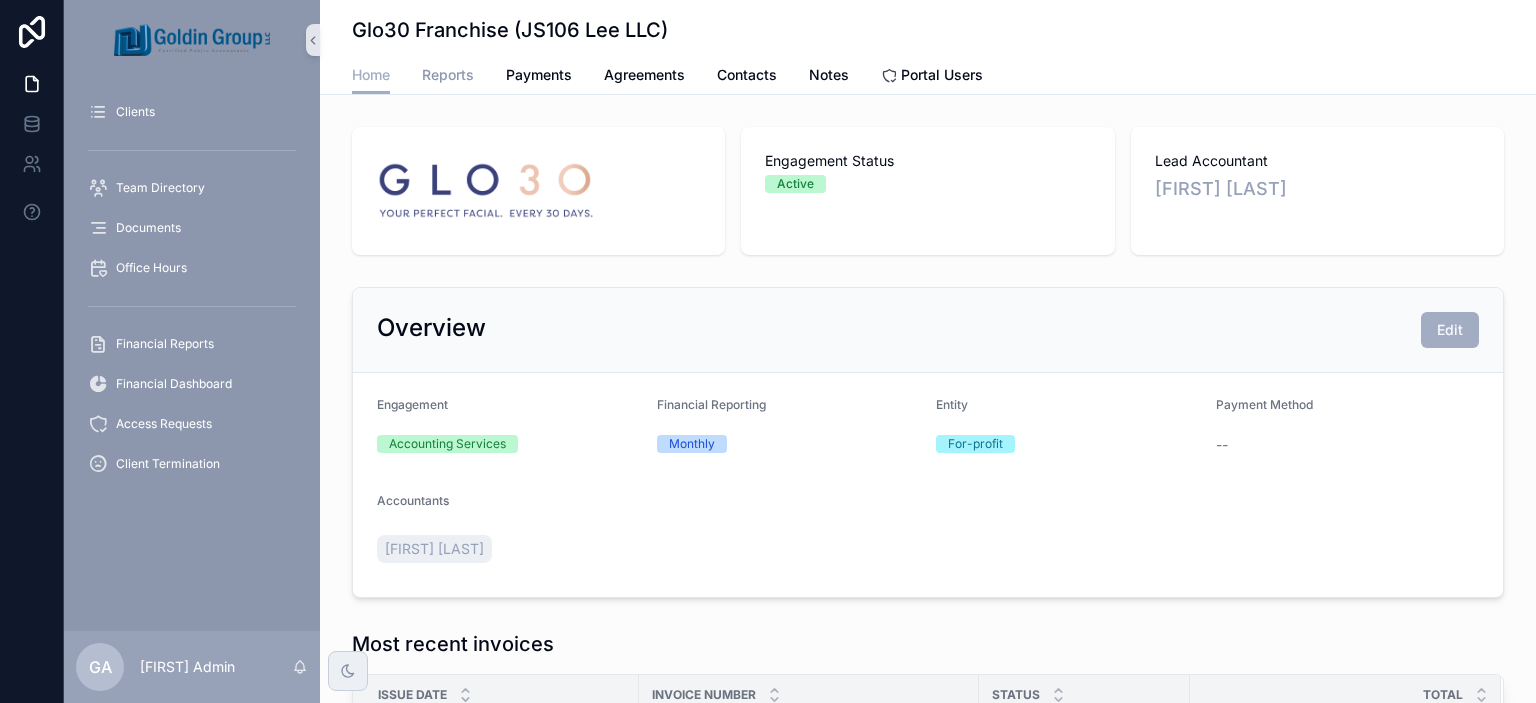 click on "Reports" at bounding box center (448, 75) 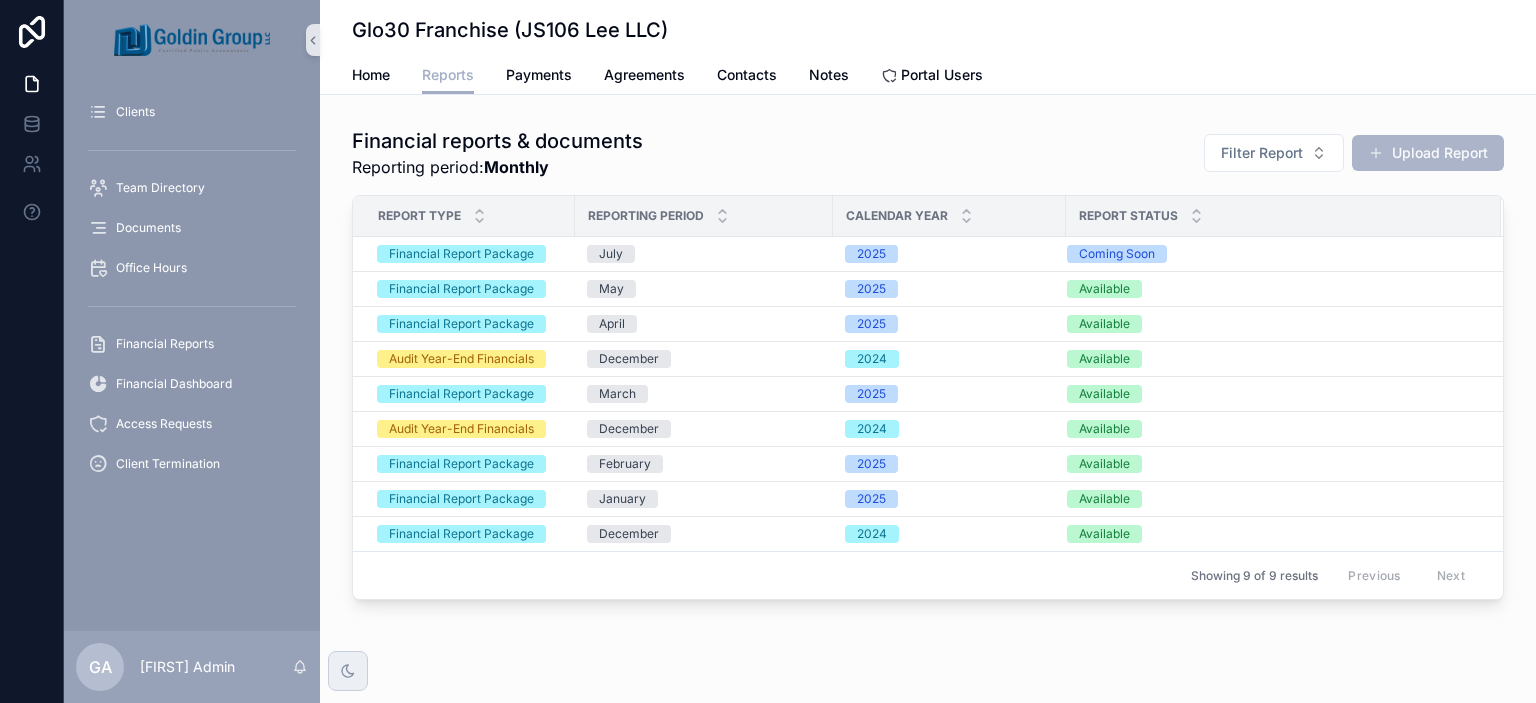 click on "Upload Report" at bounding box center (1428, 153) 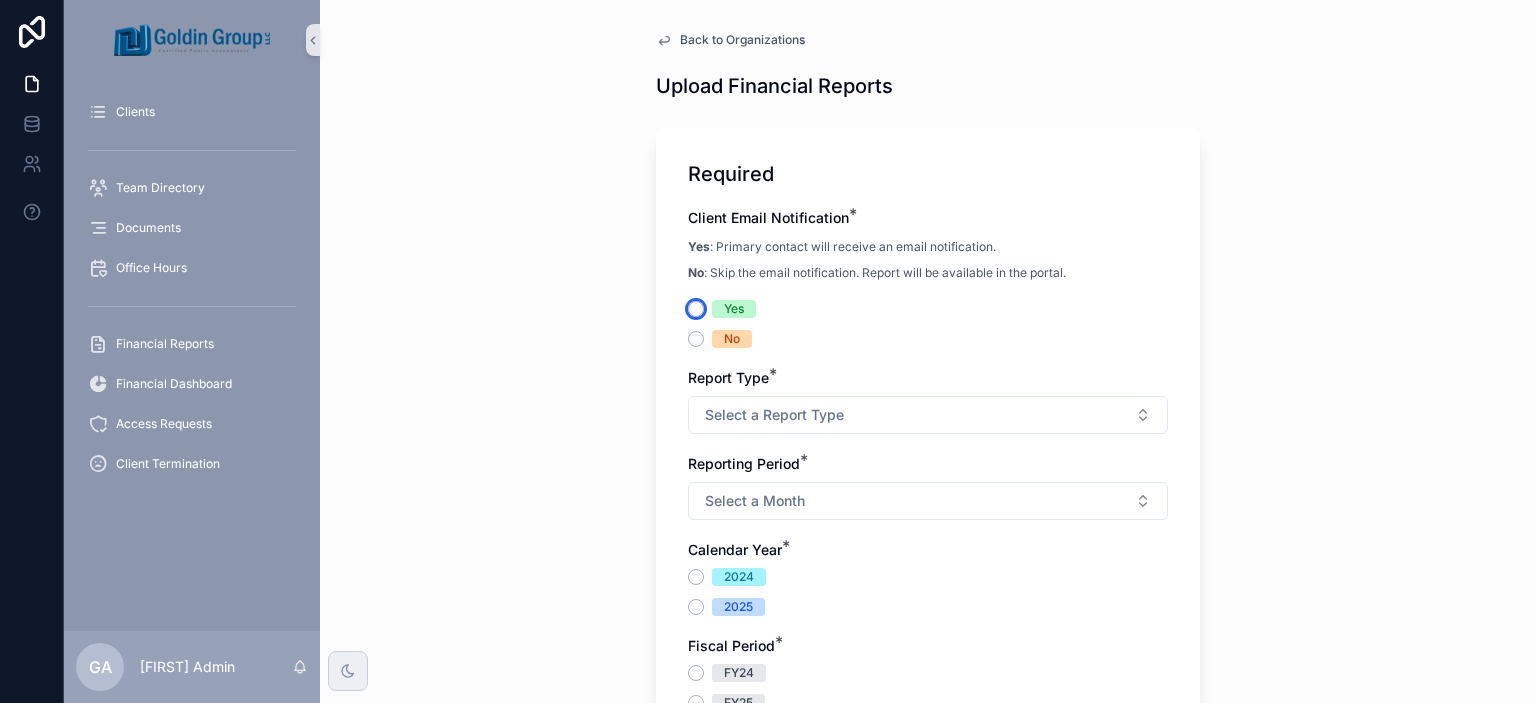 click on "Yes" at bounding box center [696, 309] 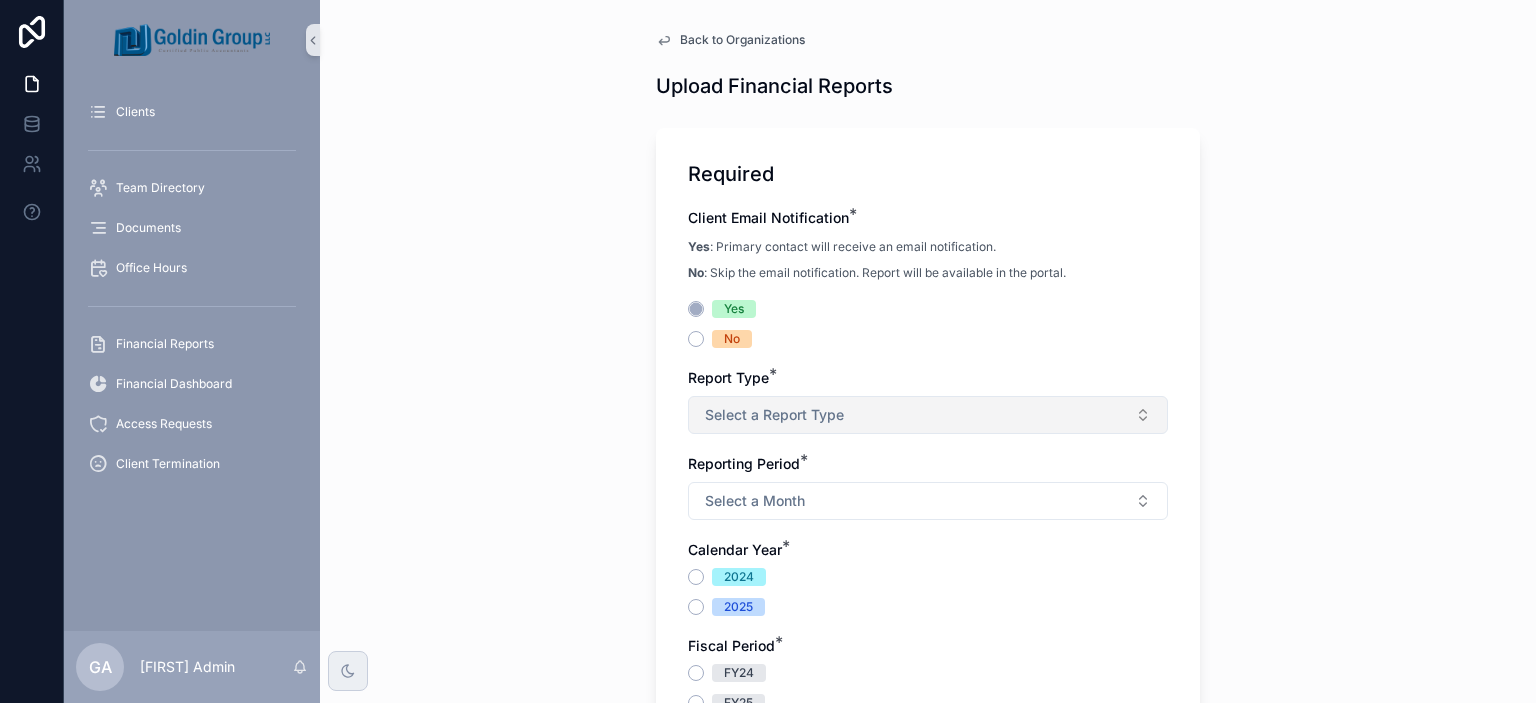 click on "Select a Report Type" at bounding box center (774, 415) 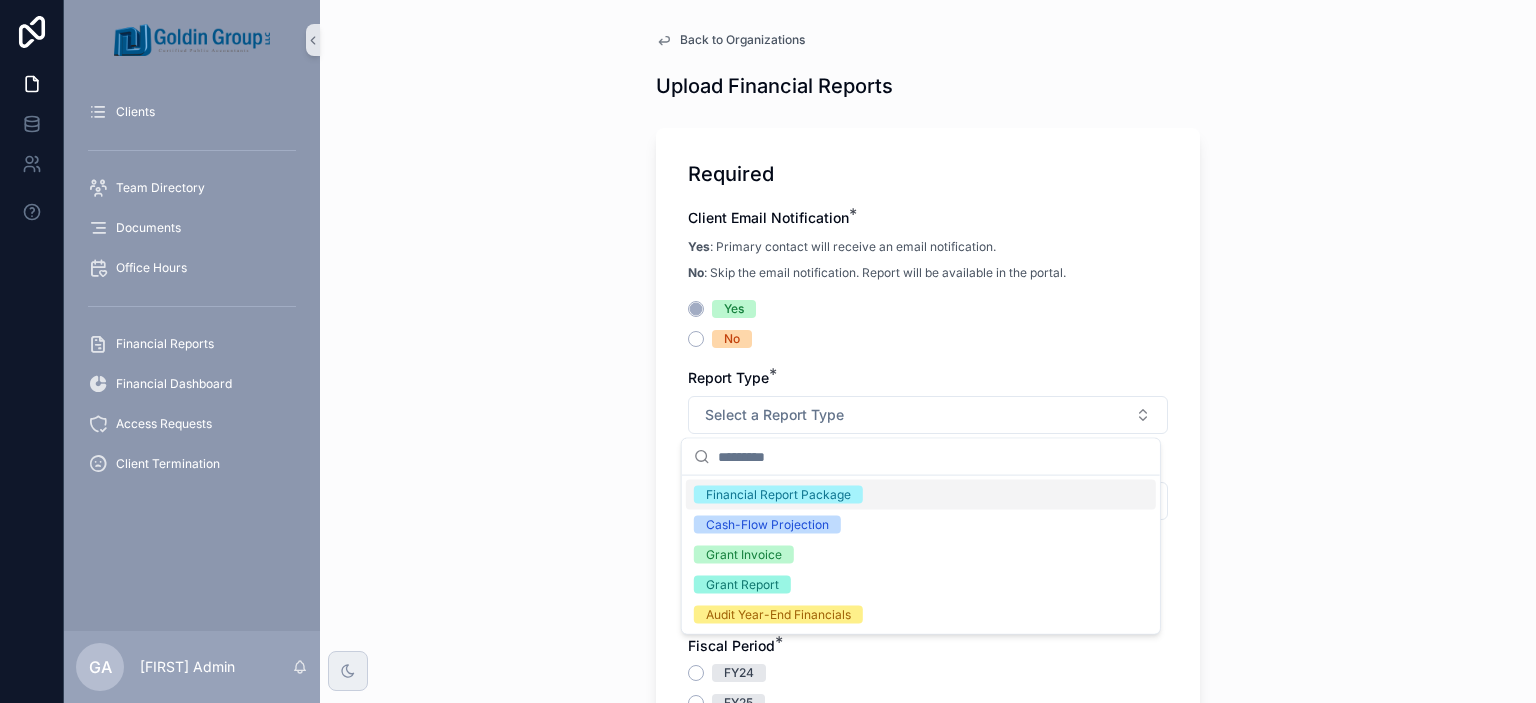 click on "Financial Report Package" at bounding box center [778, 495] 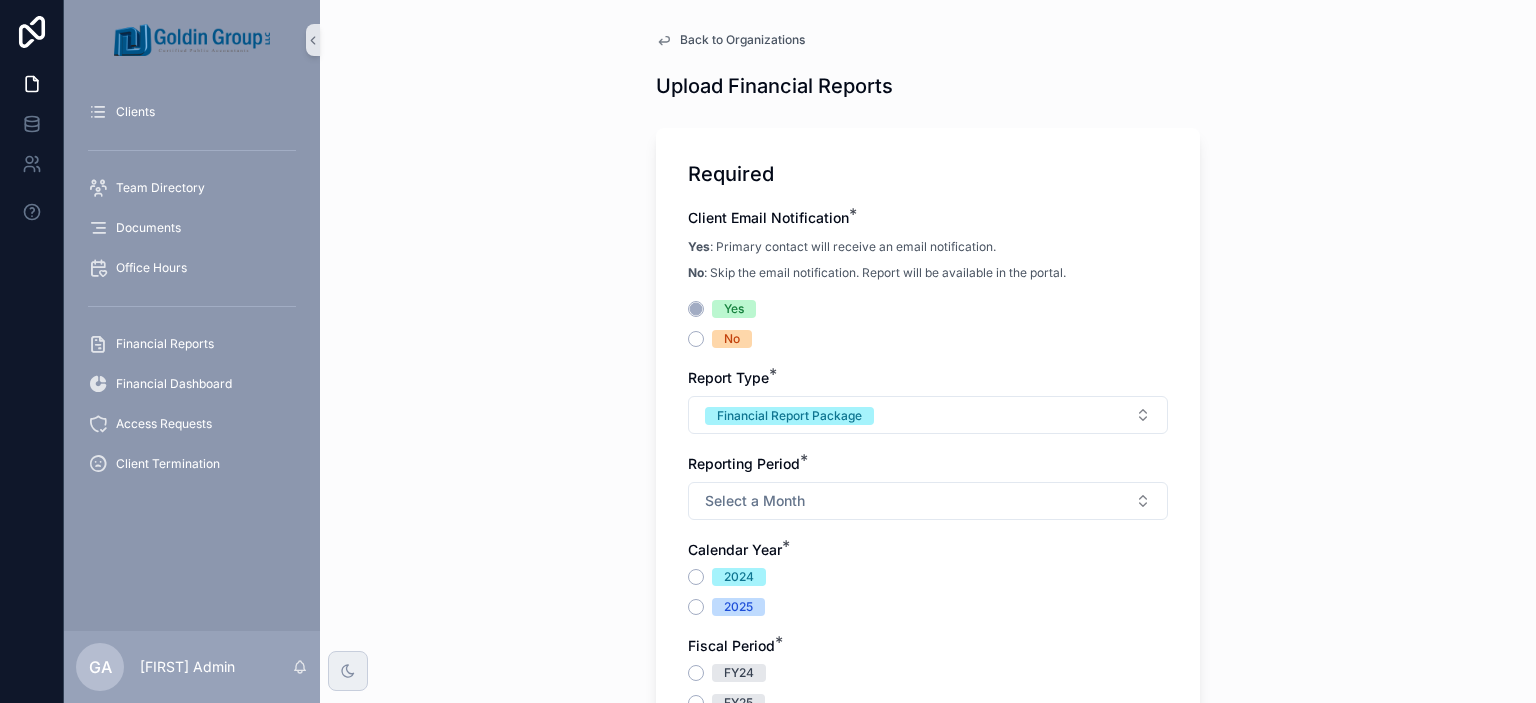 click on "Select a Month" at bounding box center (755, 501) 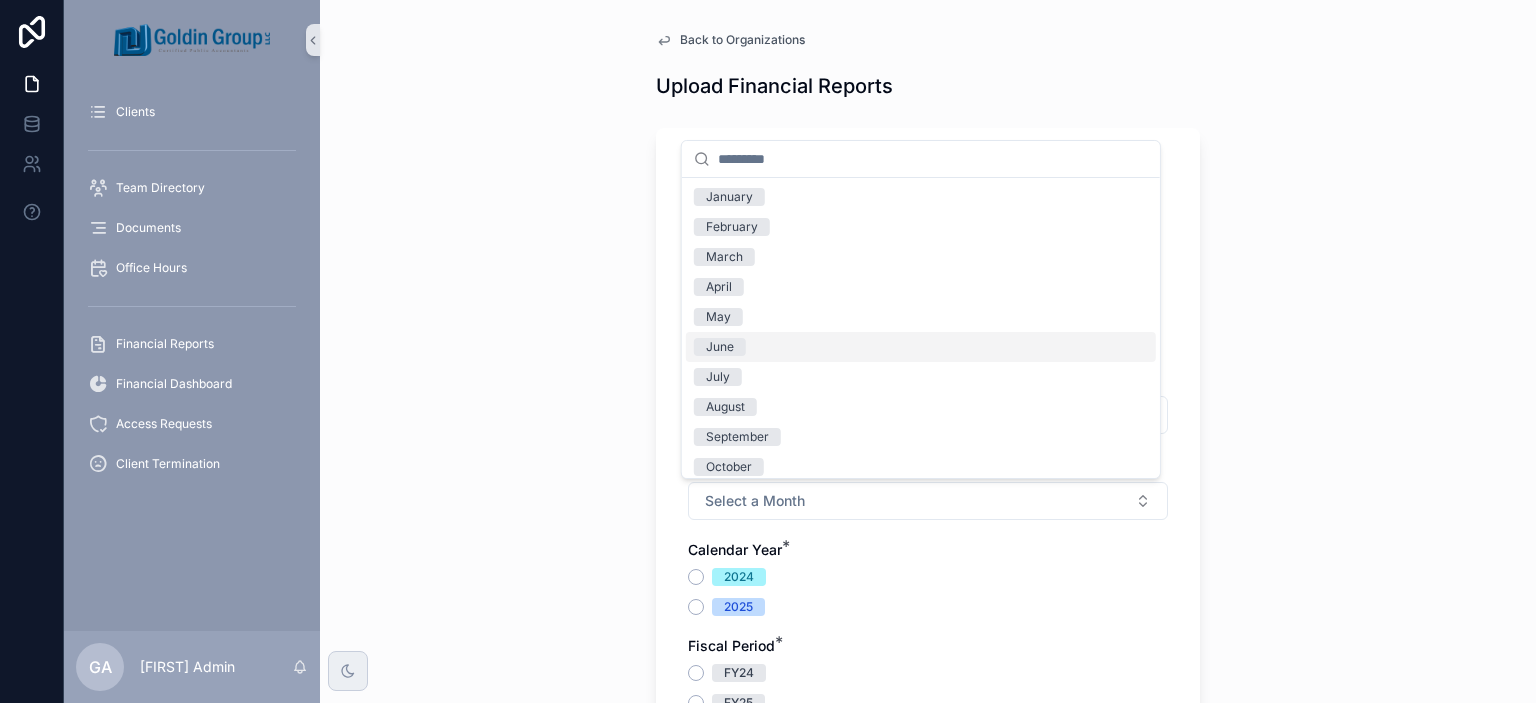 click on "June" at bounding box center (921, 347) 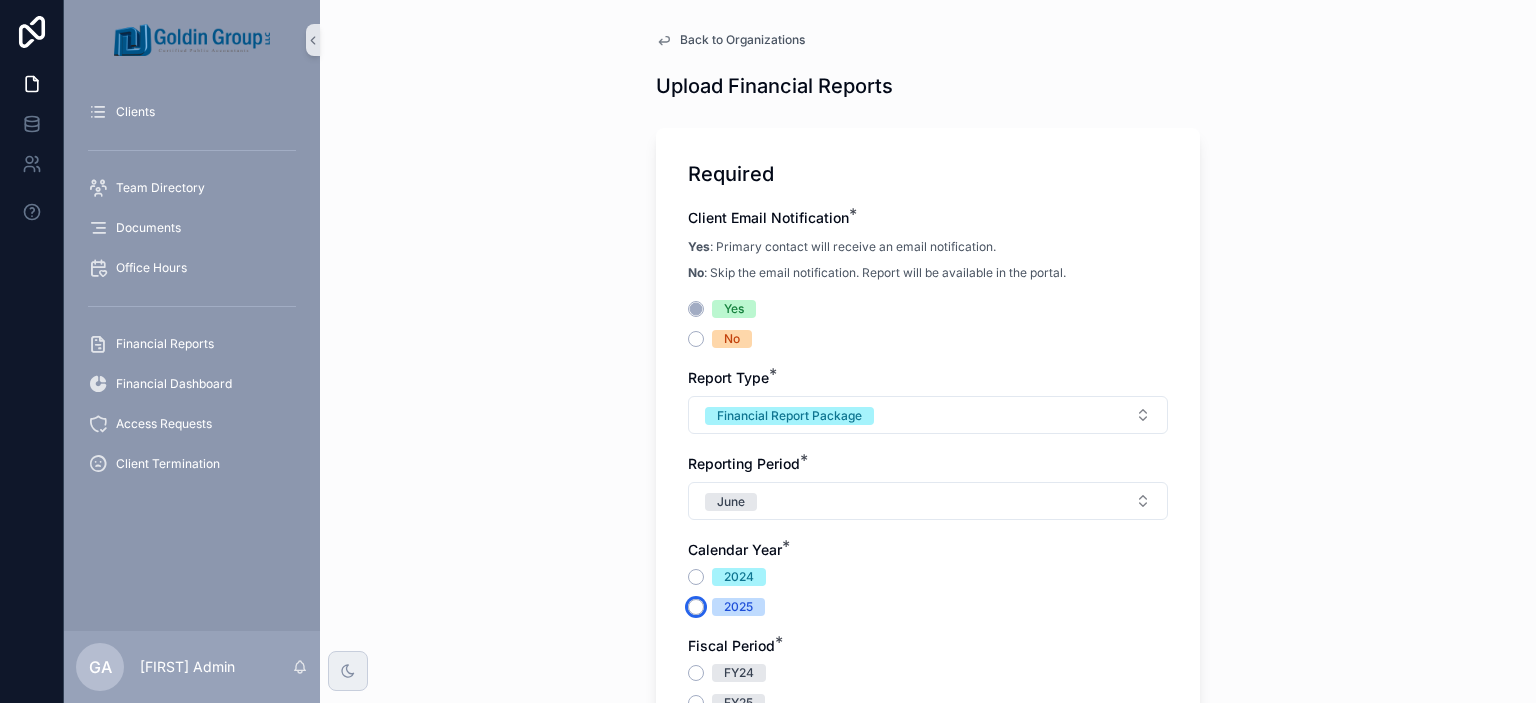 click on "2025" at bounding box center [696, 607] 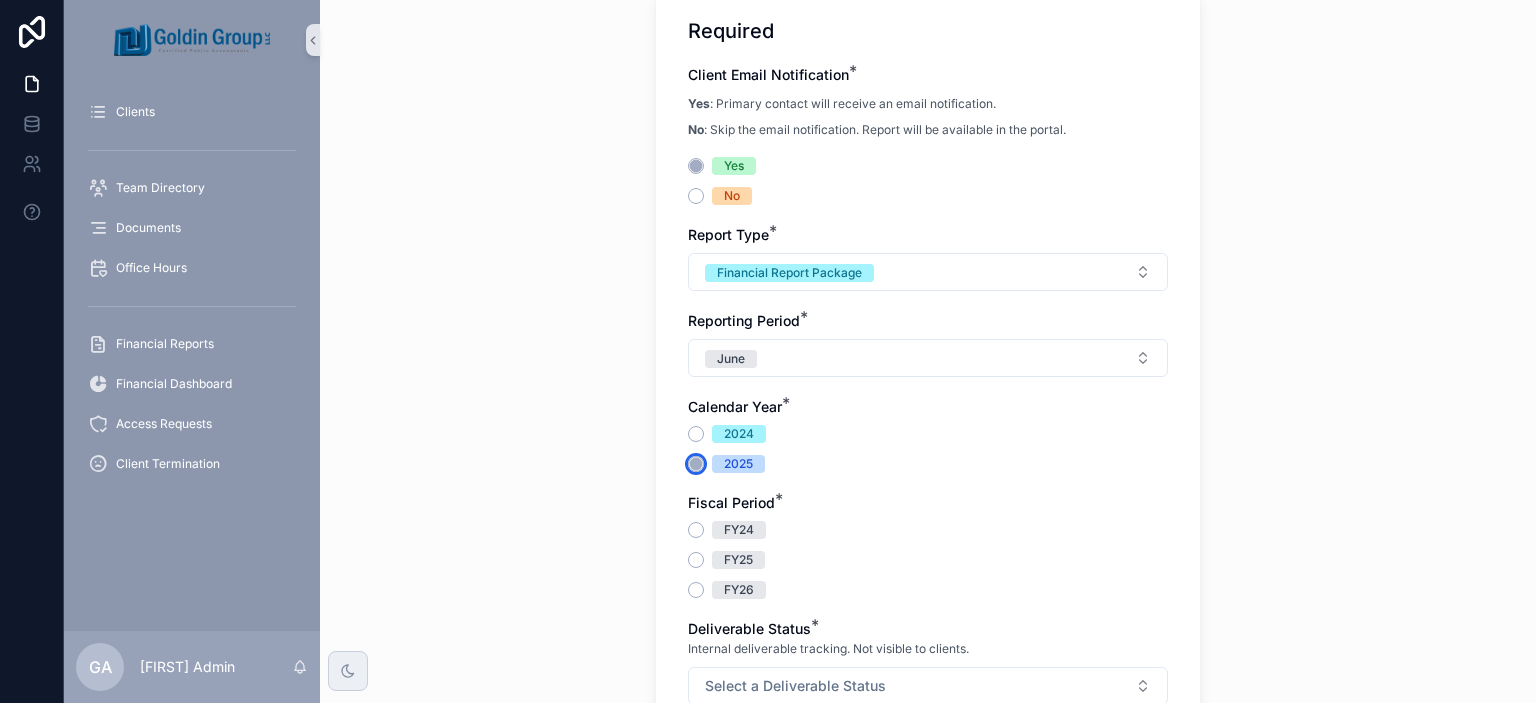 scroll, scrollTop: 144, scrollLeft: 0, axis: vertical 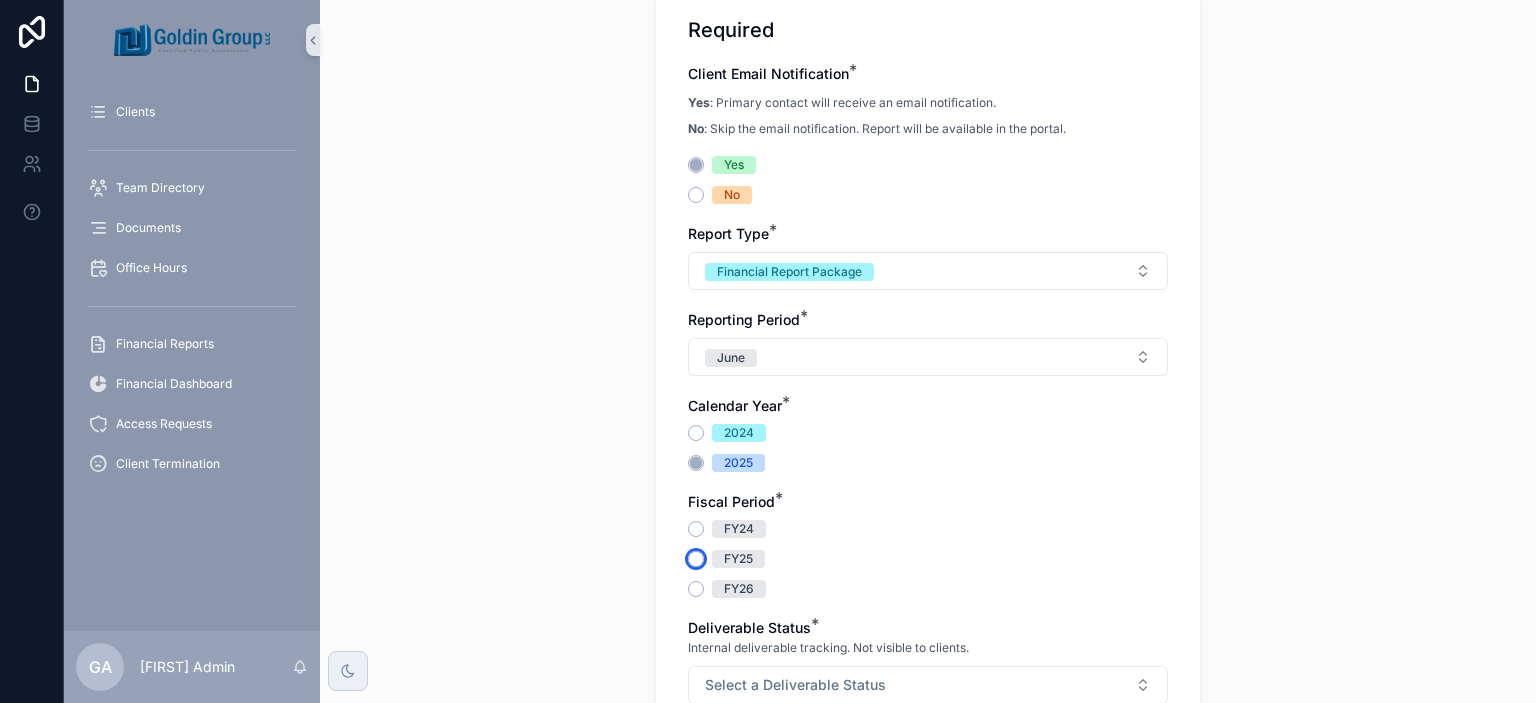 click on "FY25" at bounding box center (696, 559) 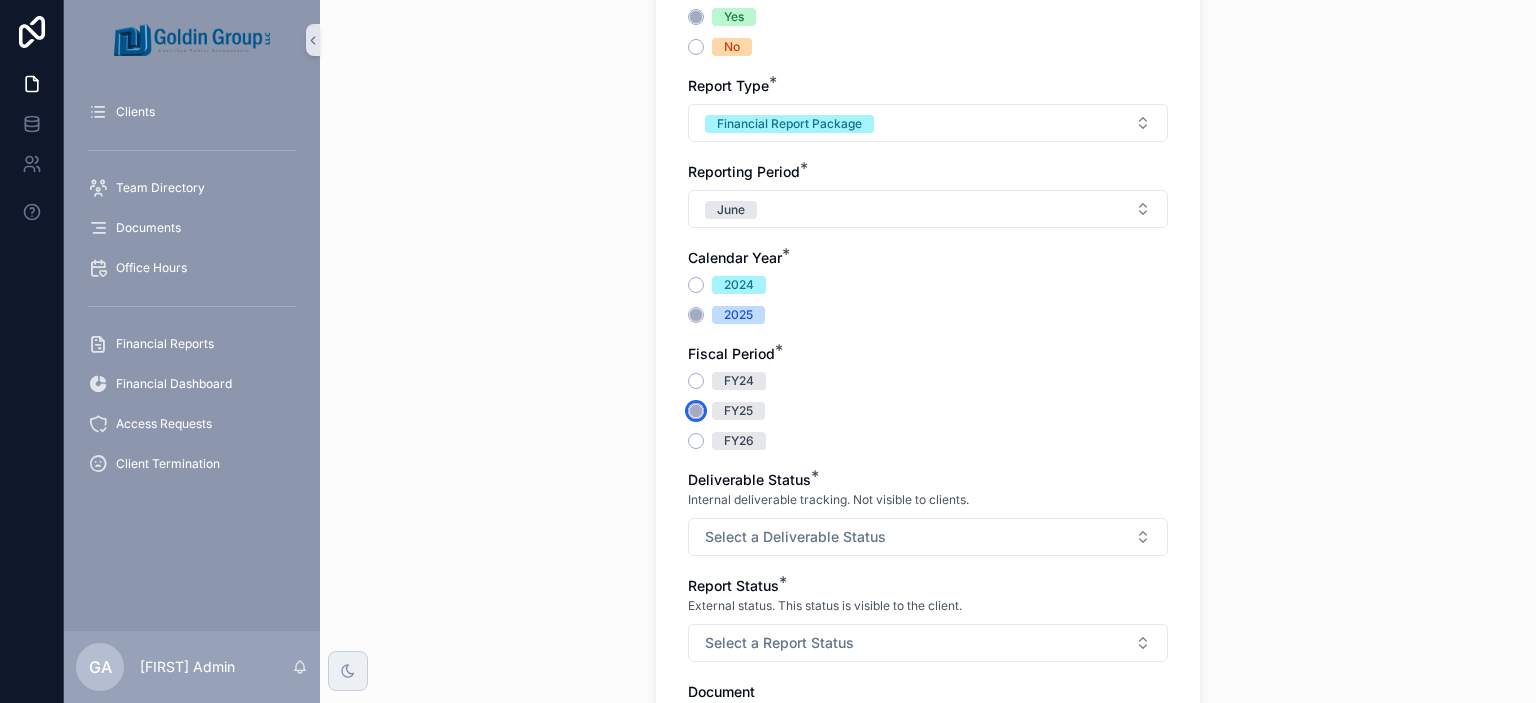 scroll, scrollTop: 296, scrollLeft: 0, axis: vertical 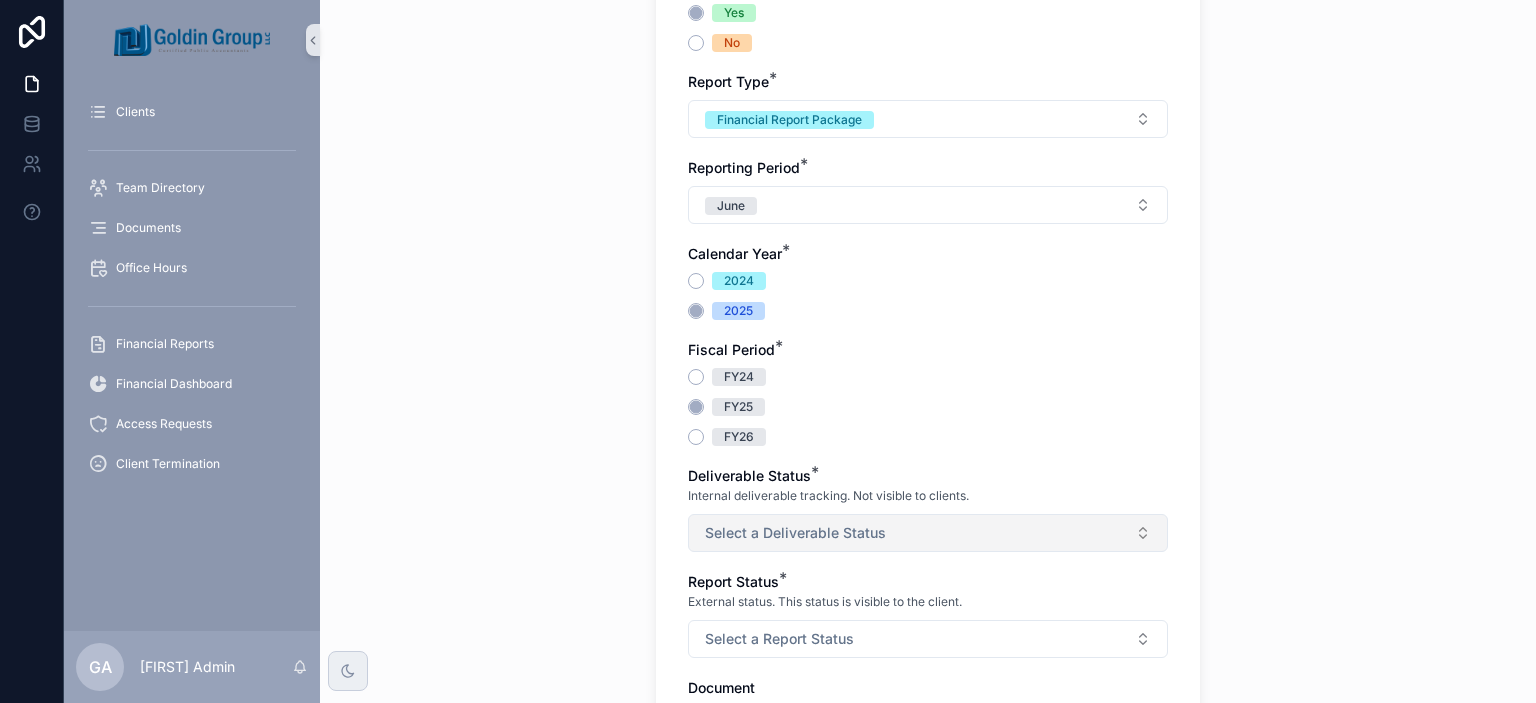 click on "Select a Deliverable Status" at bounding box center (928, 533) 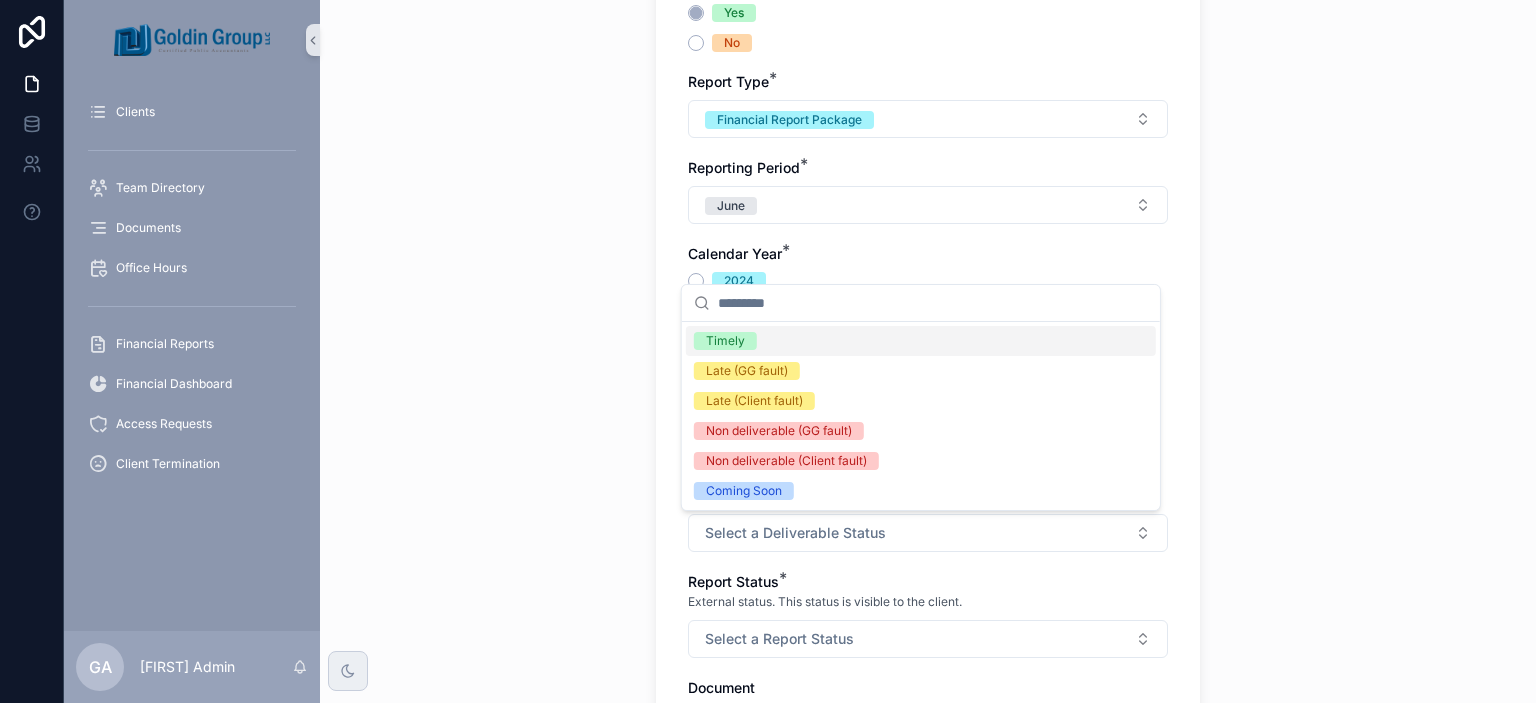 click on "Timely" at bounding box center (921, 341) 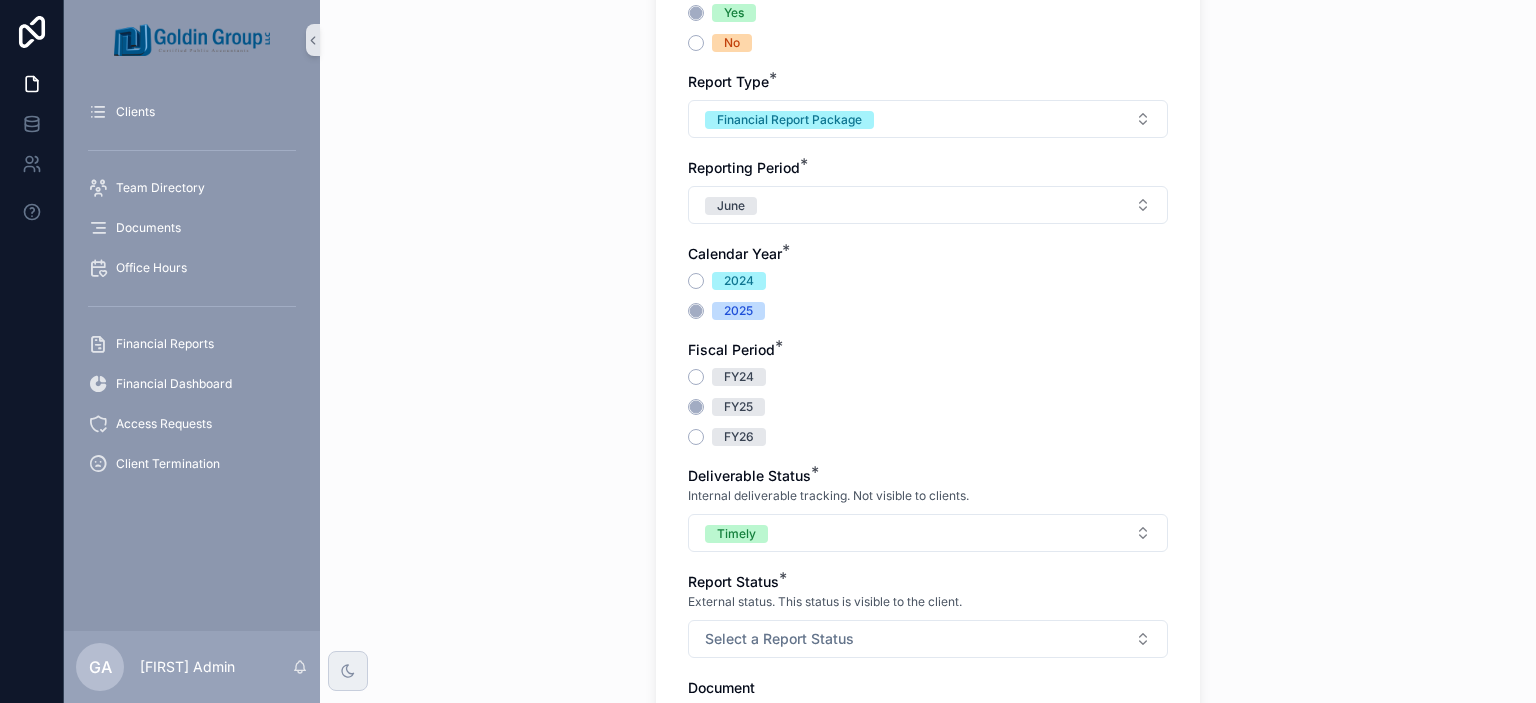 click on "Report Status *" at bounding box center (928, 582) 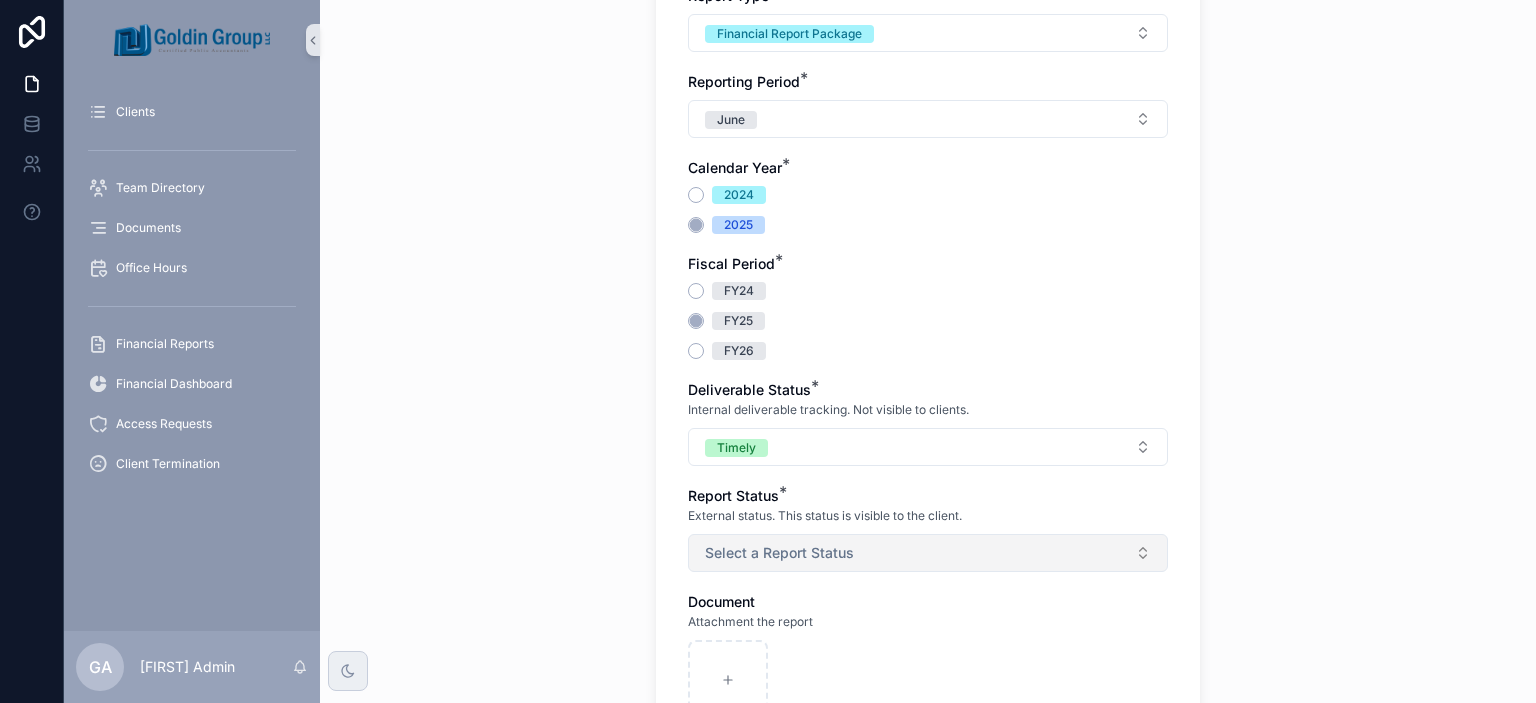 click on "Select a Report Status" at bounding box center [928, 553] 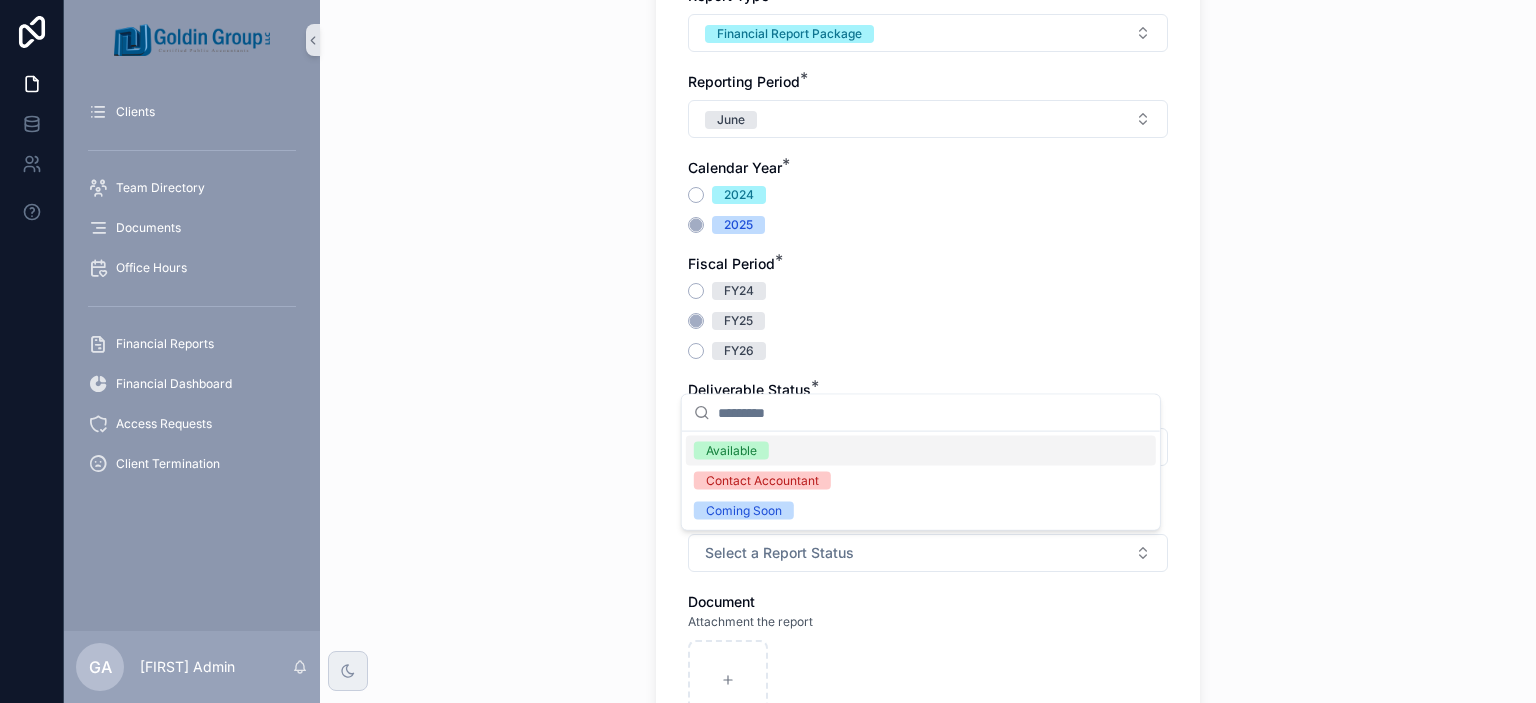 click on "Available" at bounding box center (921, 451) 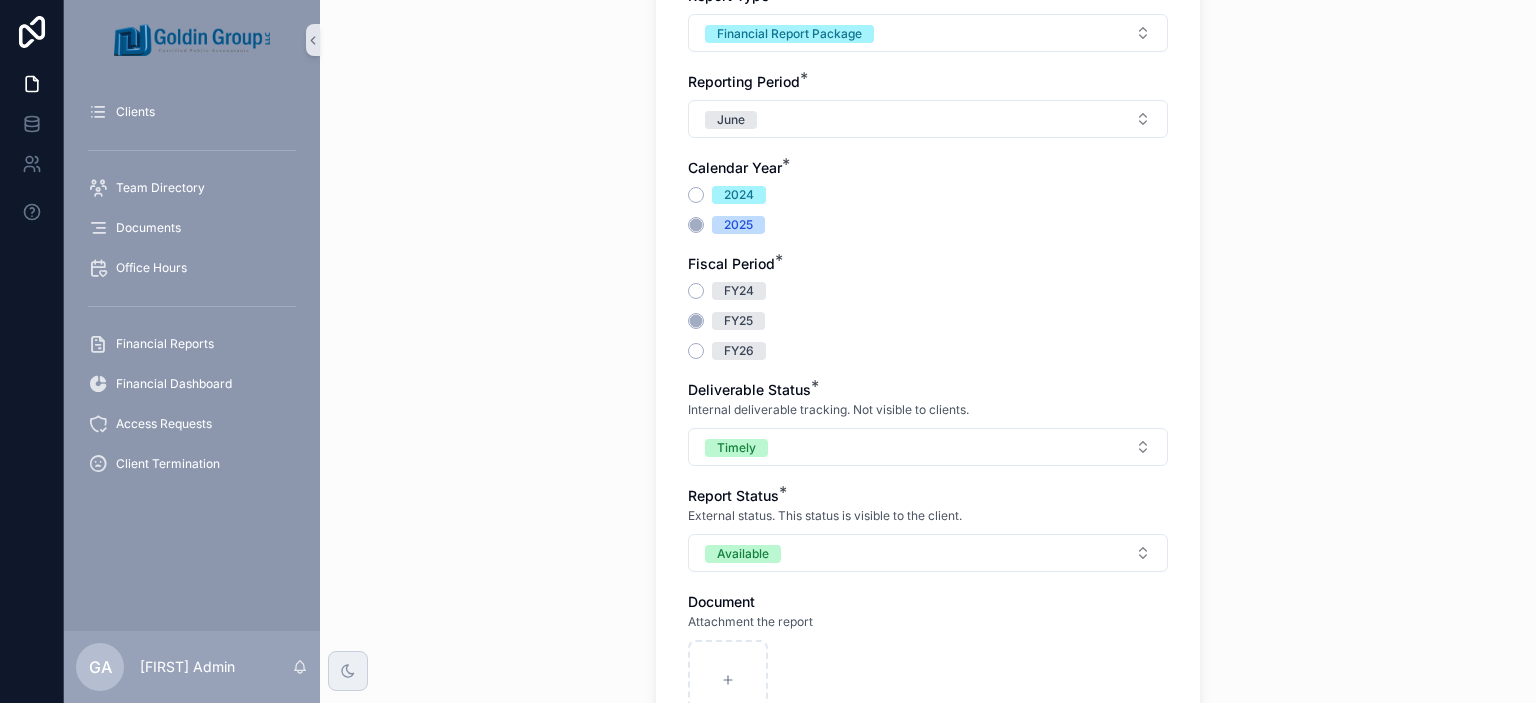 click at bounding box center [928, 680] 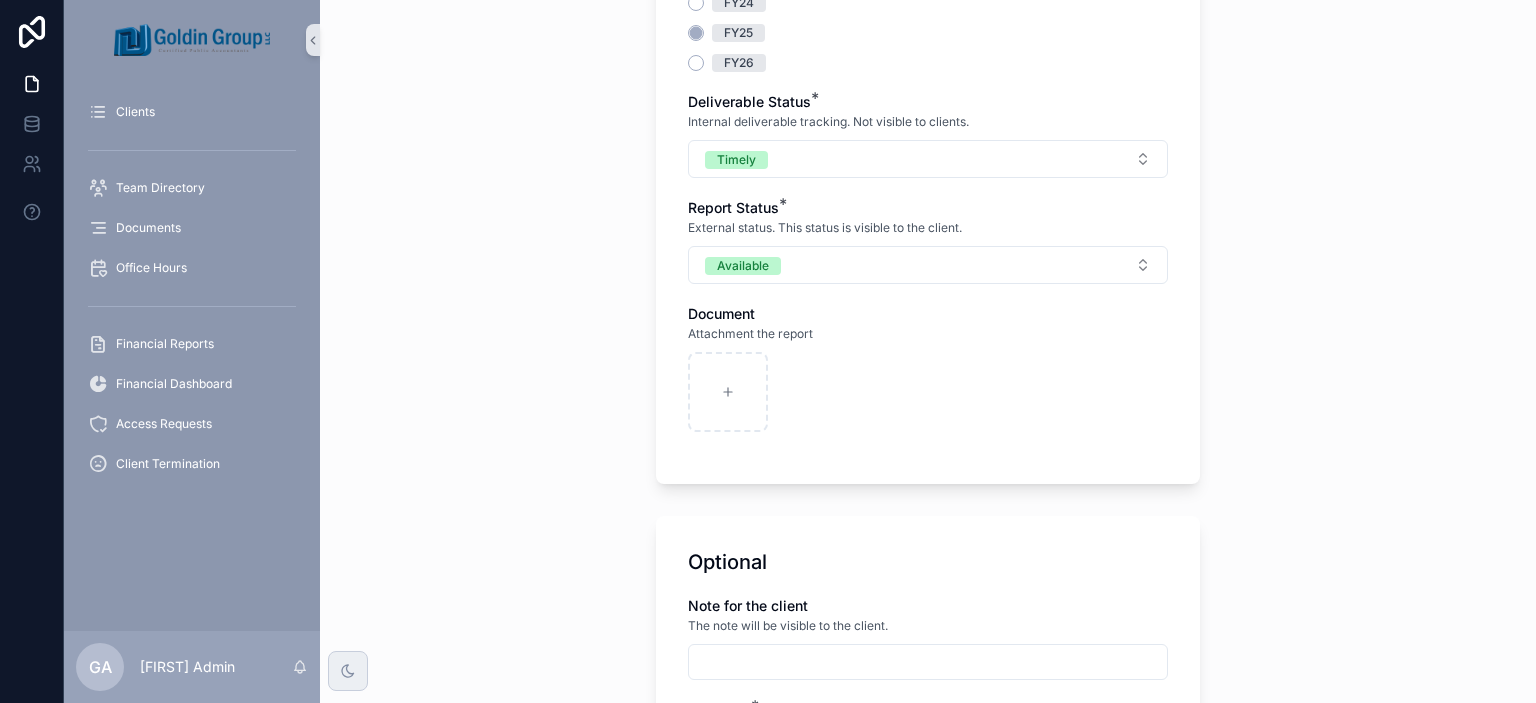 scroll, scrollTop: 672, scrollLeft: 0, axis: vertical 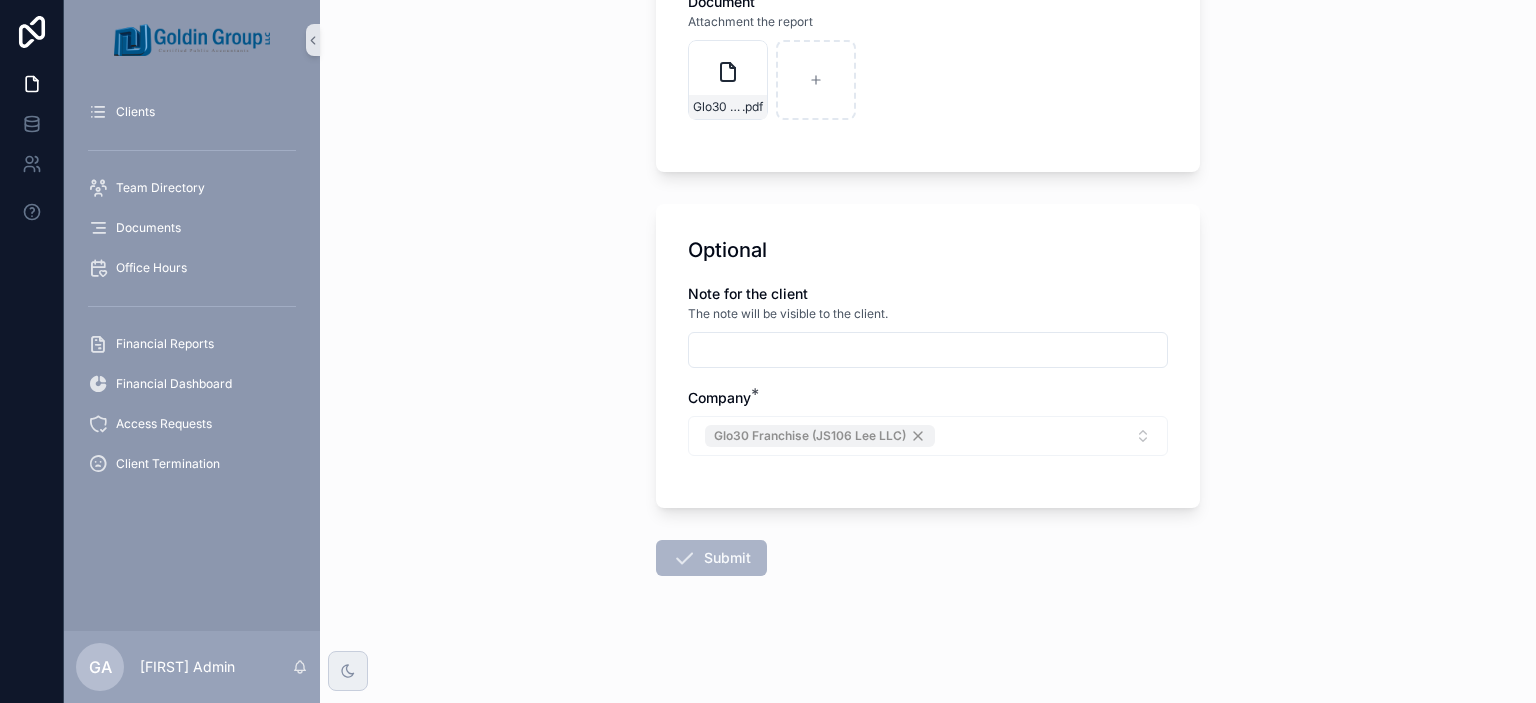 click on "Submit" at bounding box center [711, 558] 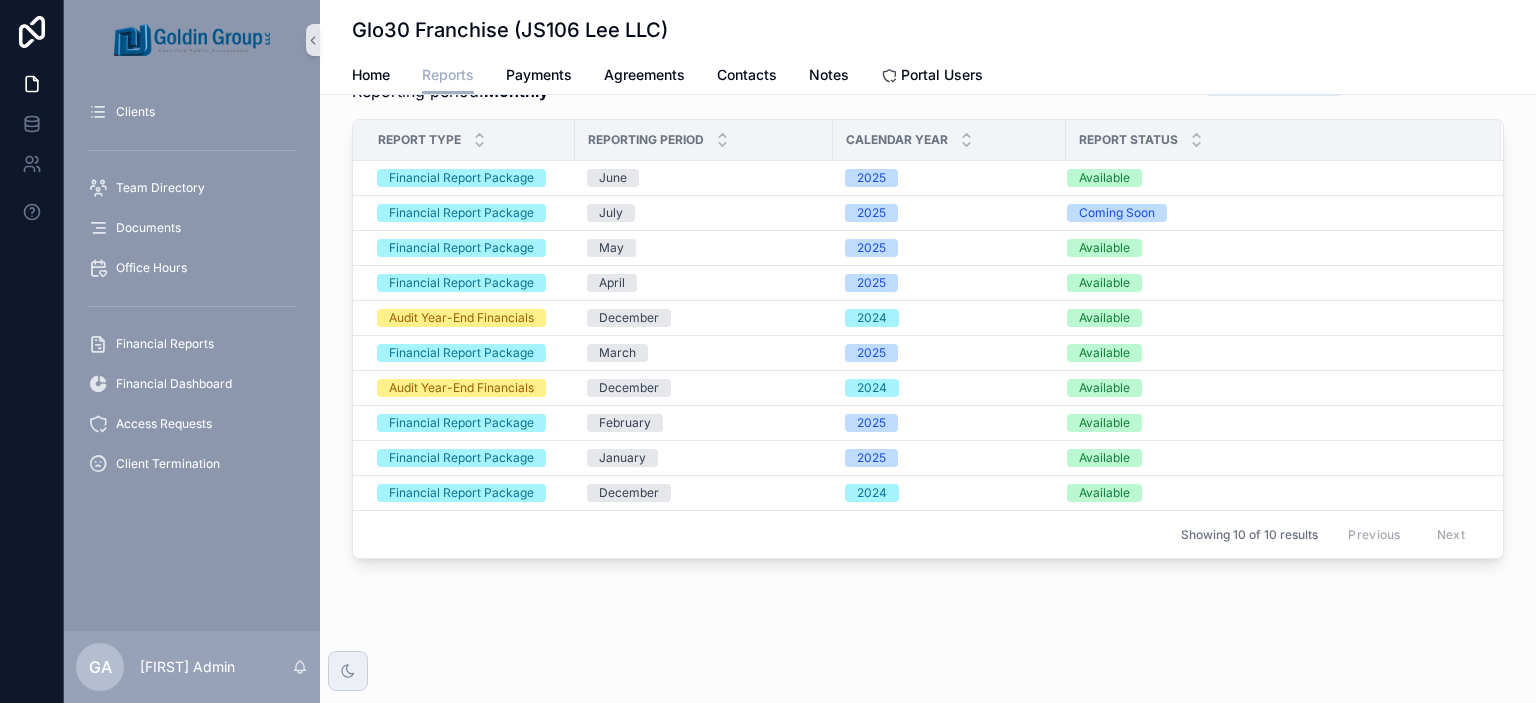 scroll, scrollTop: 72, scrollLeft: 0, axis: vertical 